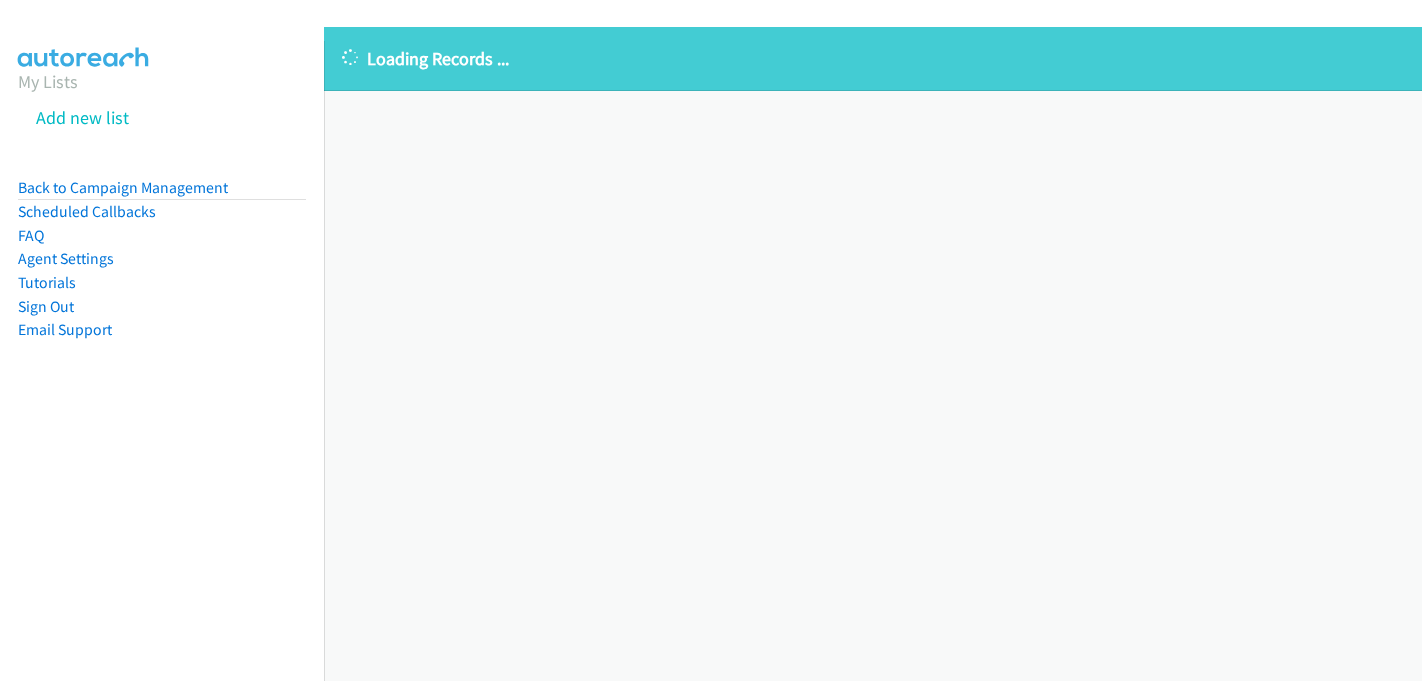 scroll, scrollTop: 0, scrollLeft: 0, axis: both 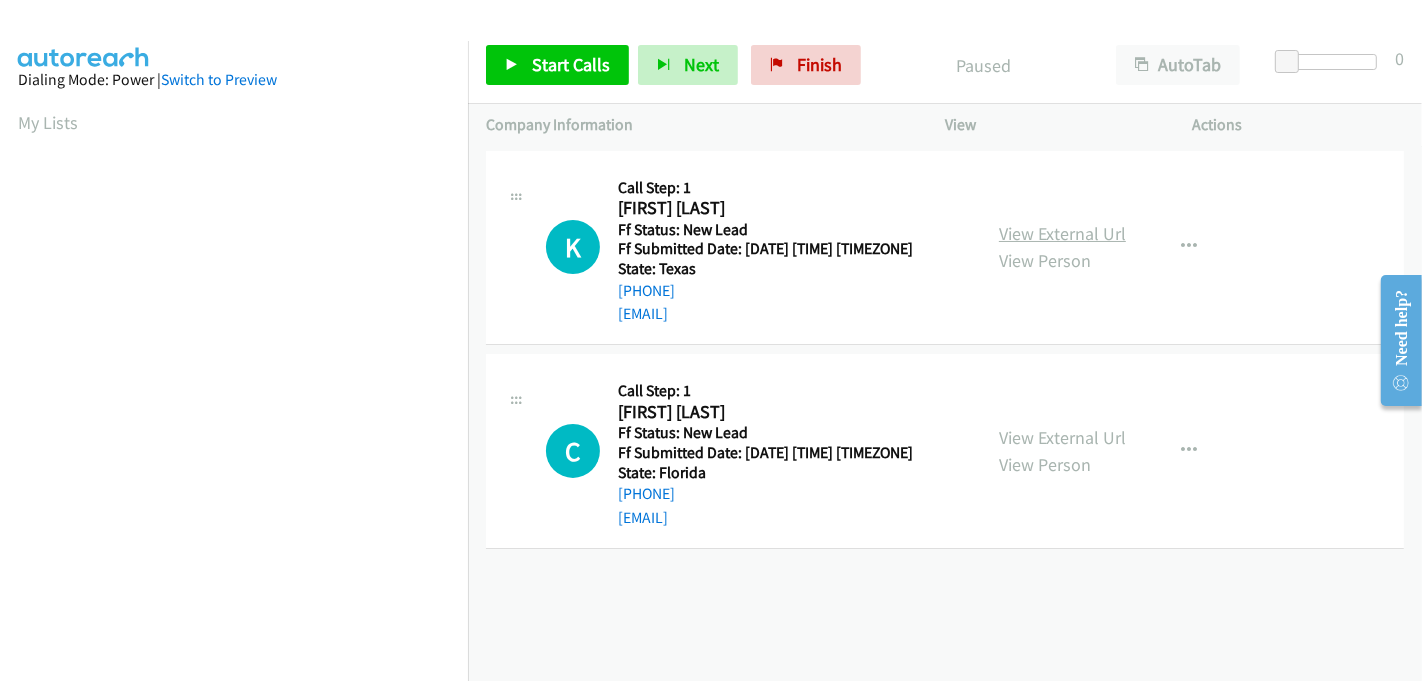 click on "View External Url" at bounding box center (1062, 233) 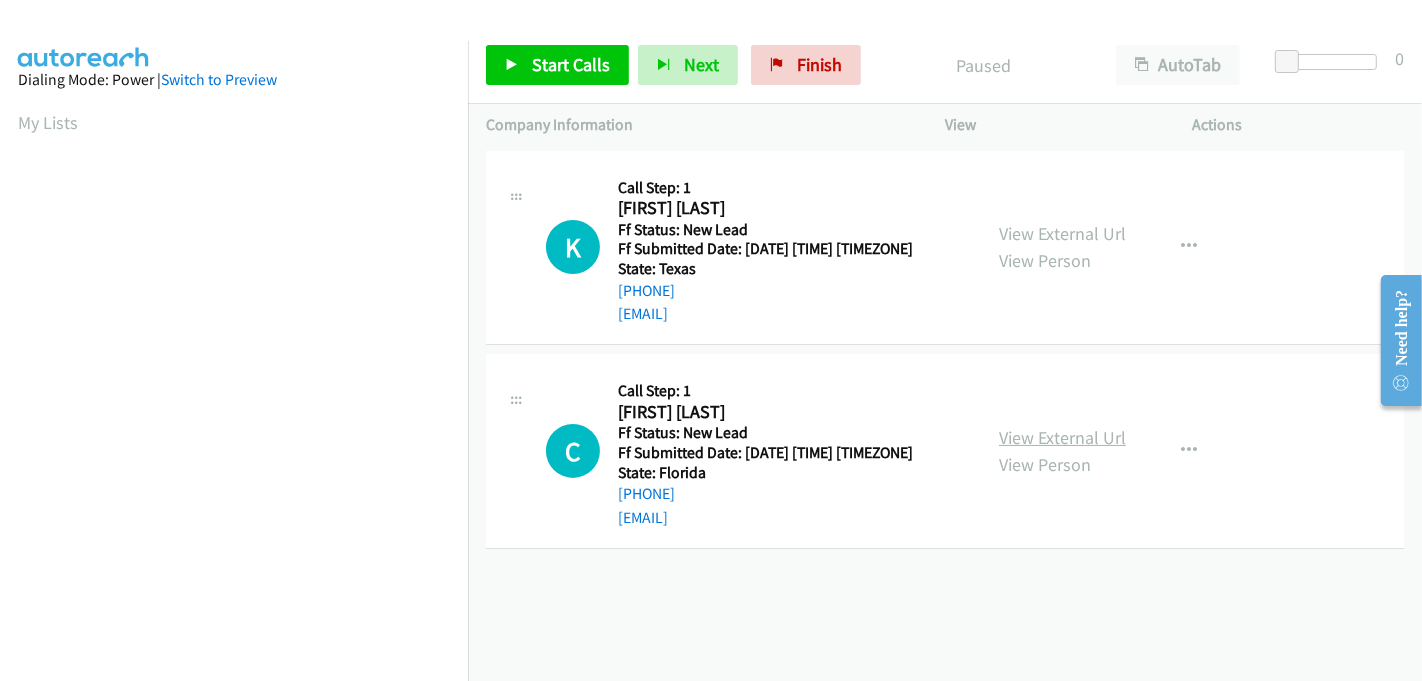 click on "View External Url" at bounding box center [1062, 437] 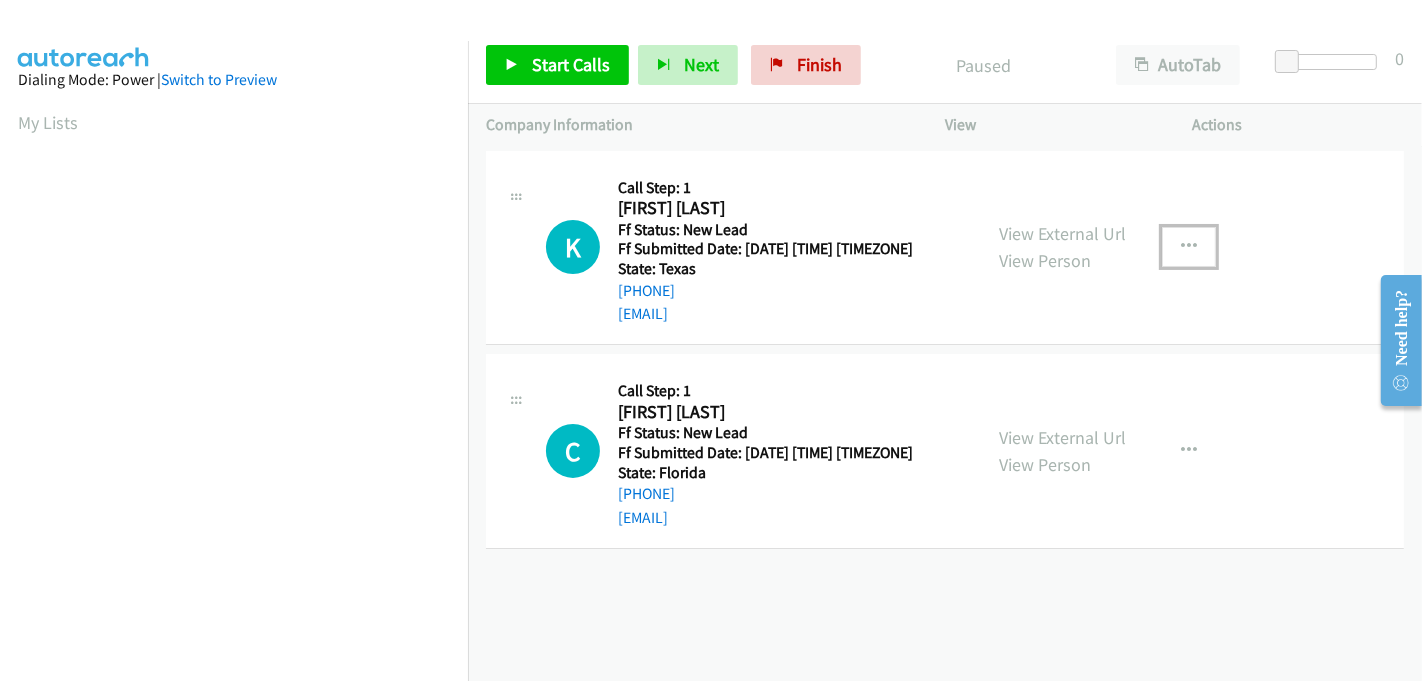 click at bounding box center (1189, 247) 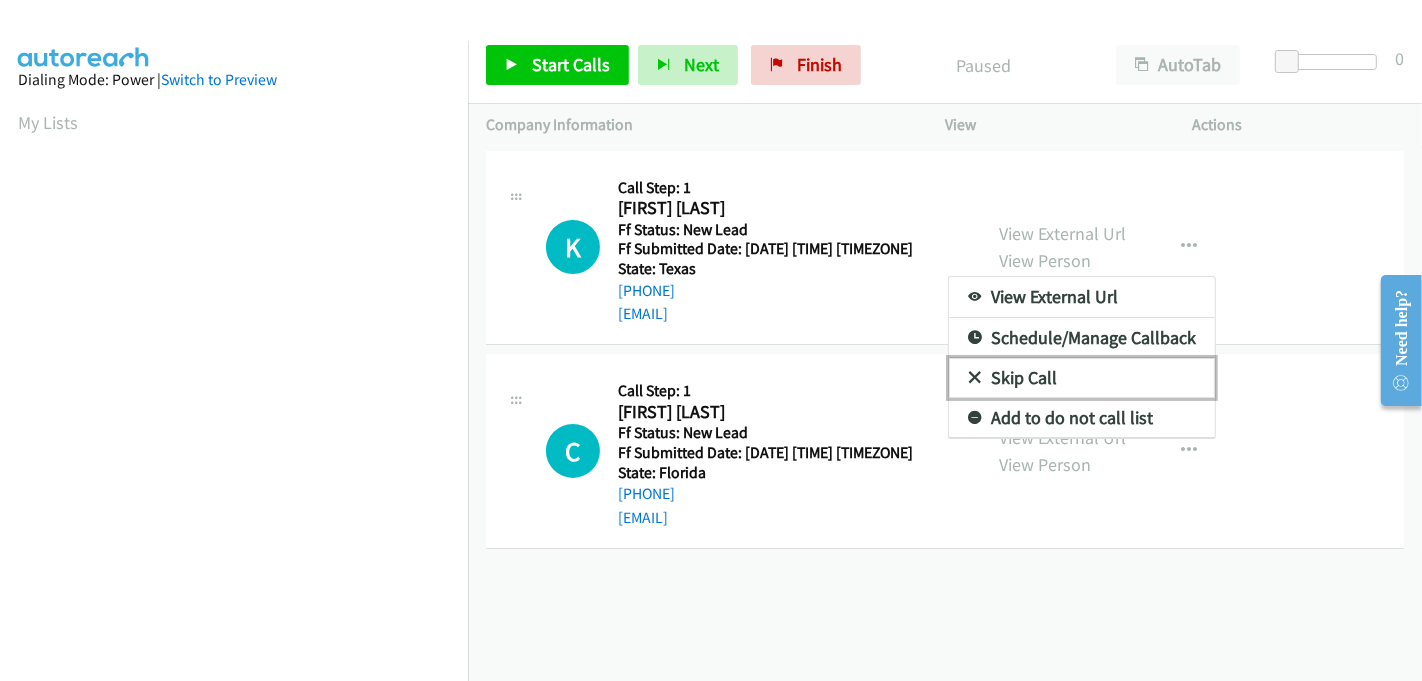 click on "Skip Call" at bounding box center (1082, 378) 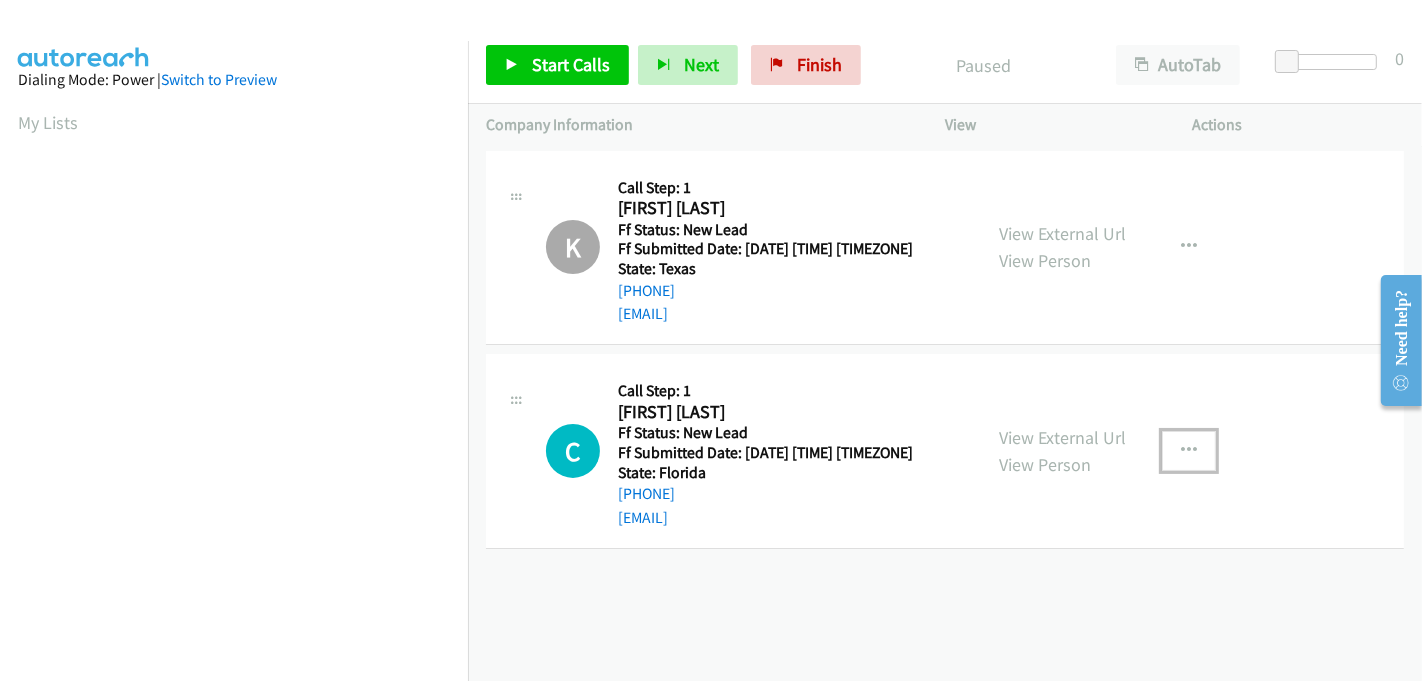 click at bounding box center (1189, 451) 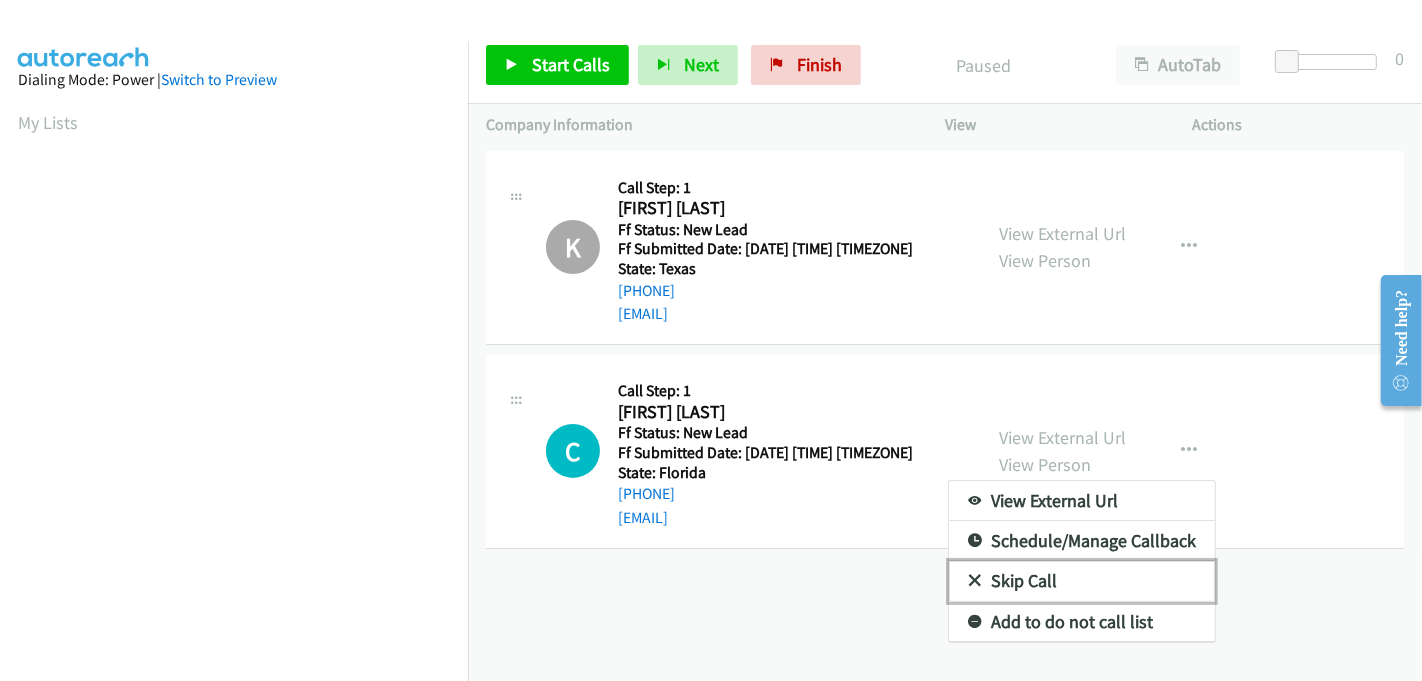 click on "Skip Call" at bounding box center (1082, 581) 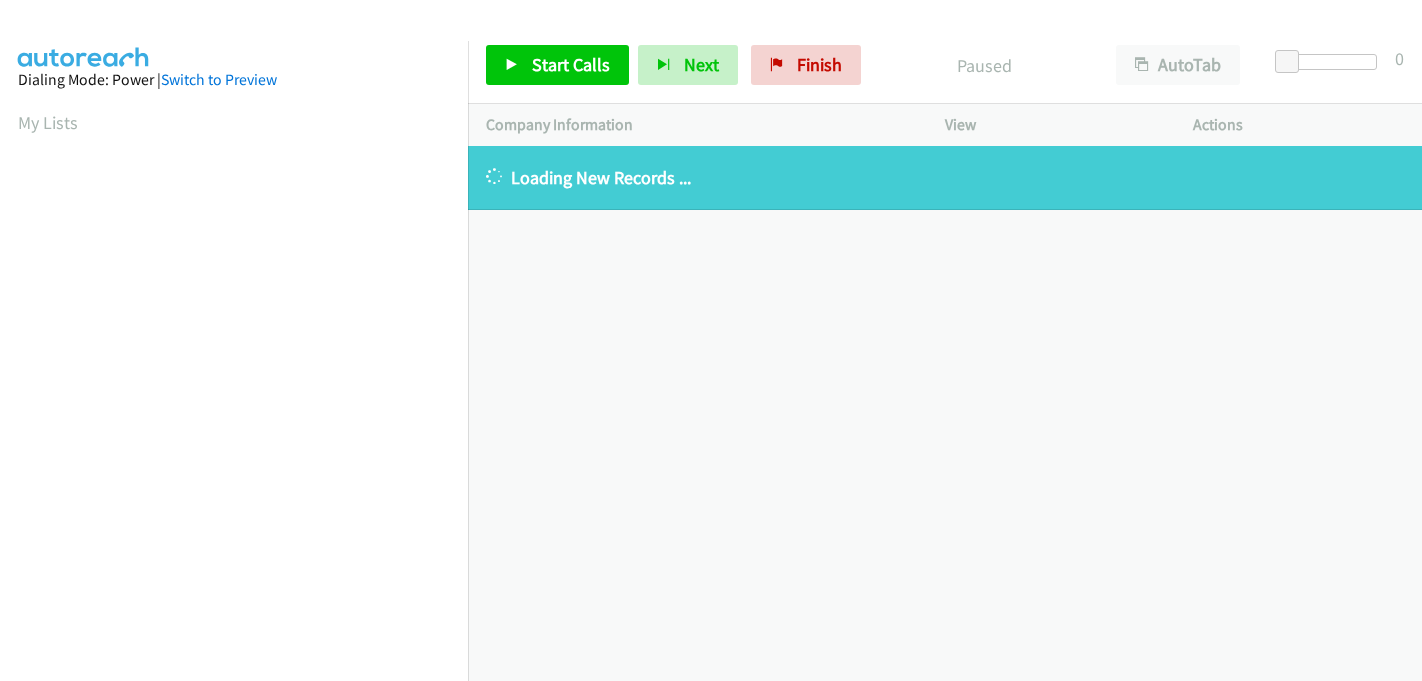 scroll, scrollTop: 0, scrollLeft: 0, axis: both 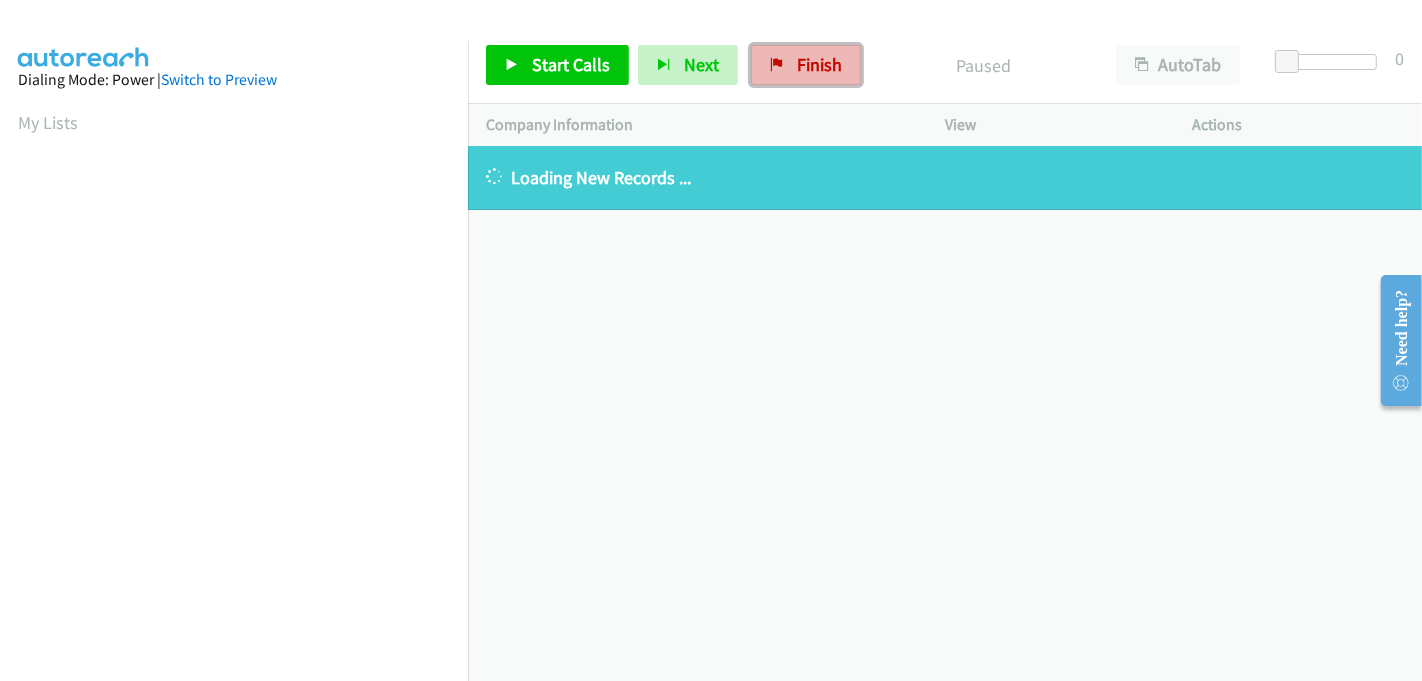drag, startPoint x: 765, startPoint y: 64, endPoint x: 774, endPoint y: 78, distance: 16.643316 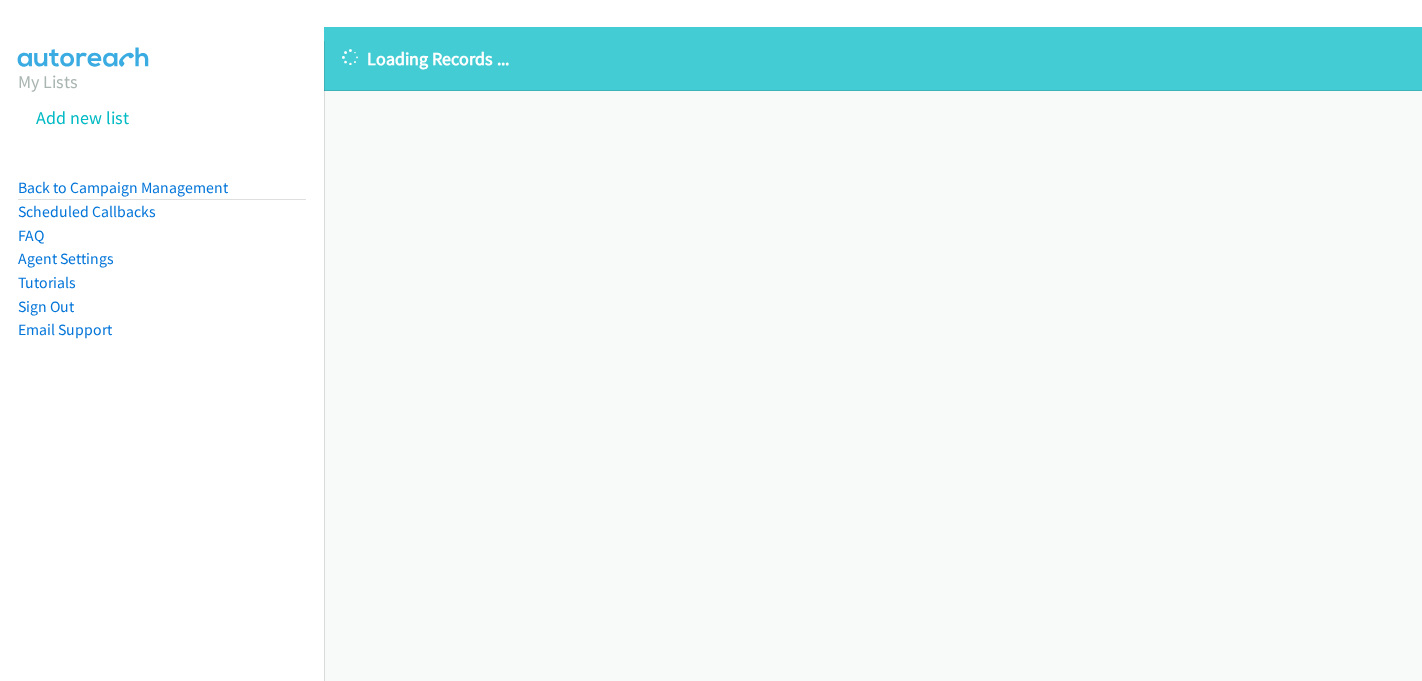 scroll, scrollTop: 0, scrollLeft: 0, axis: both 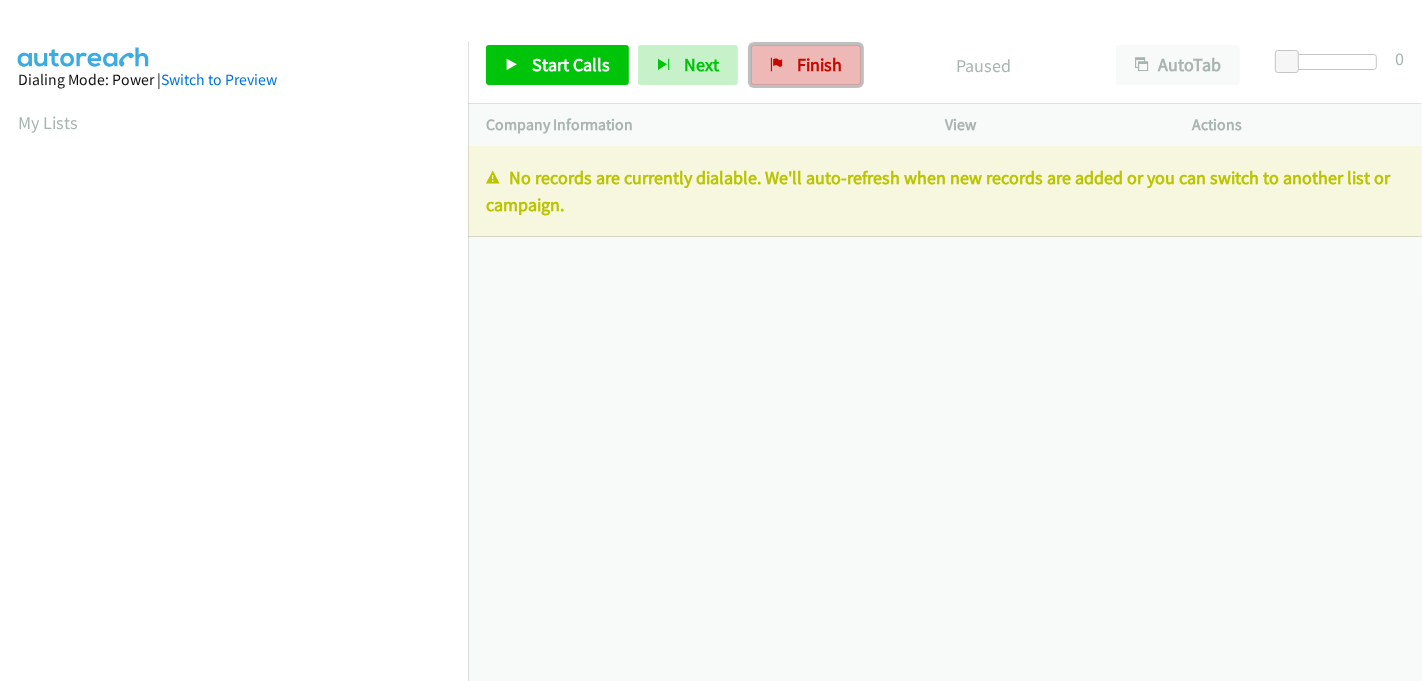 click on "Finish" at bounding box center [806, 65] 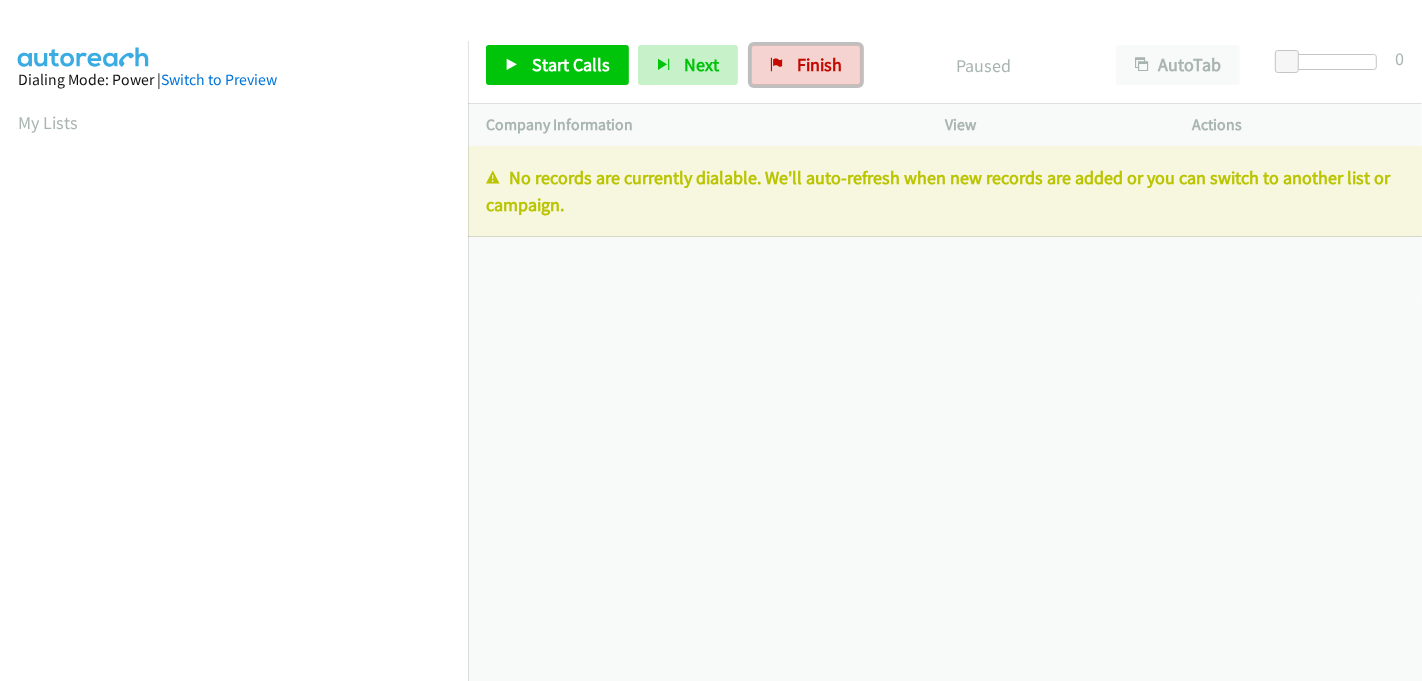 scroll, scrollTop: 0, scrollLeft: 0, axis: both 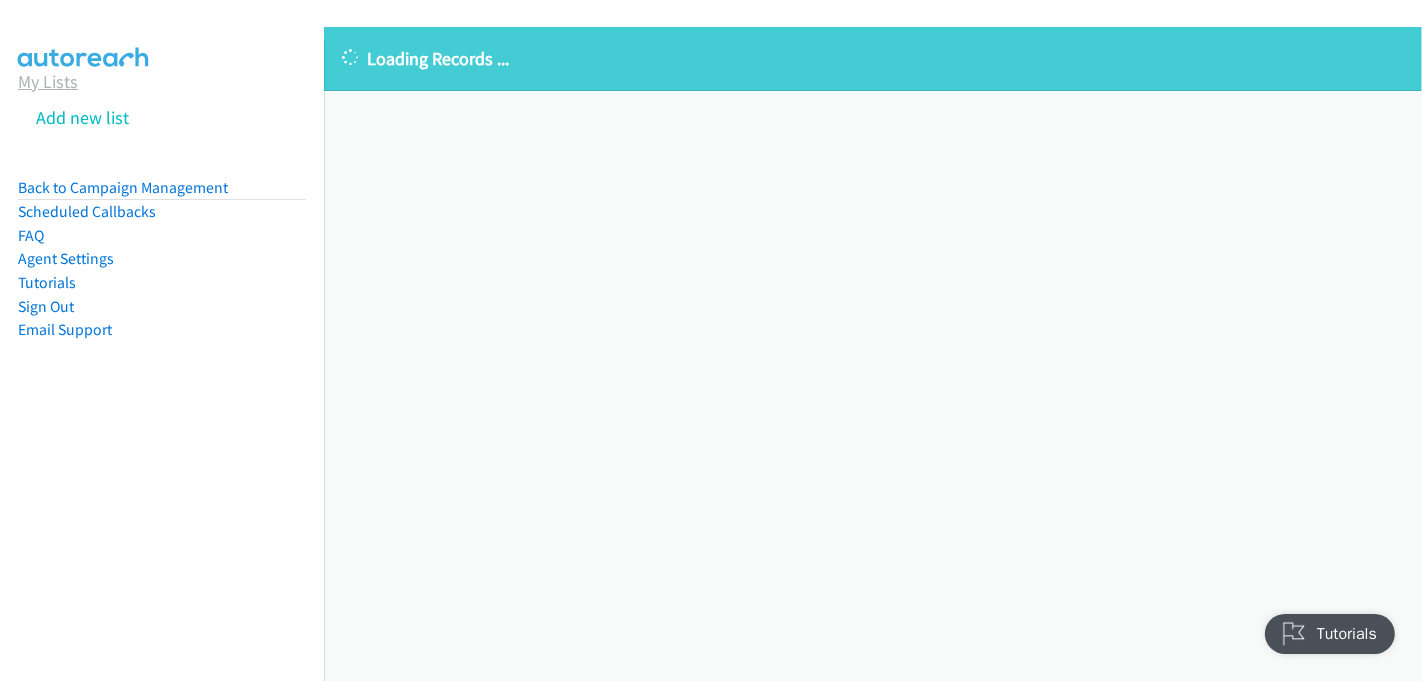 click on "My Lists" at bounding box center [48, 81] 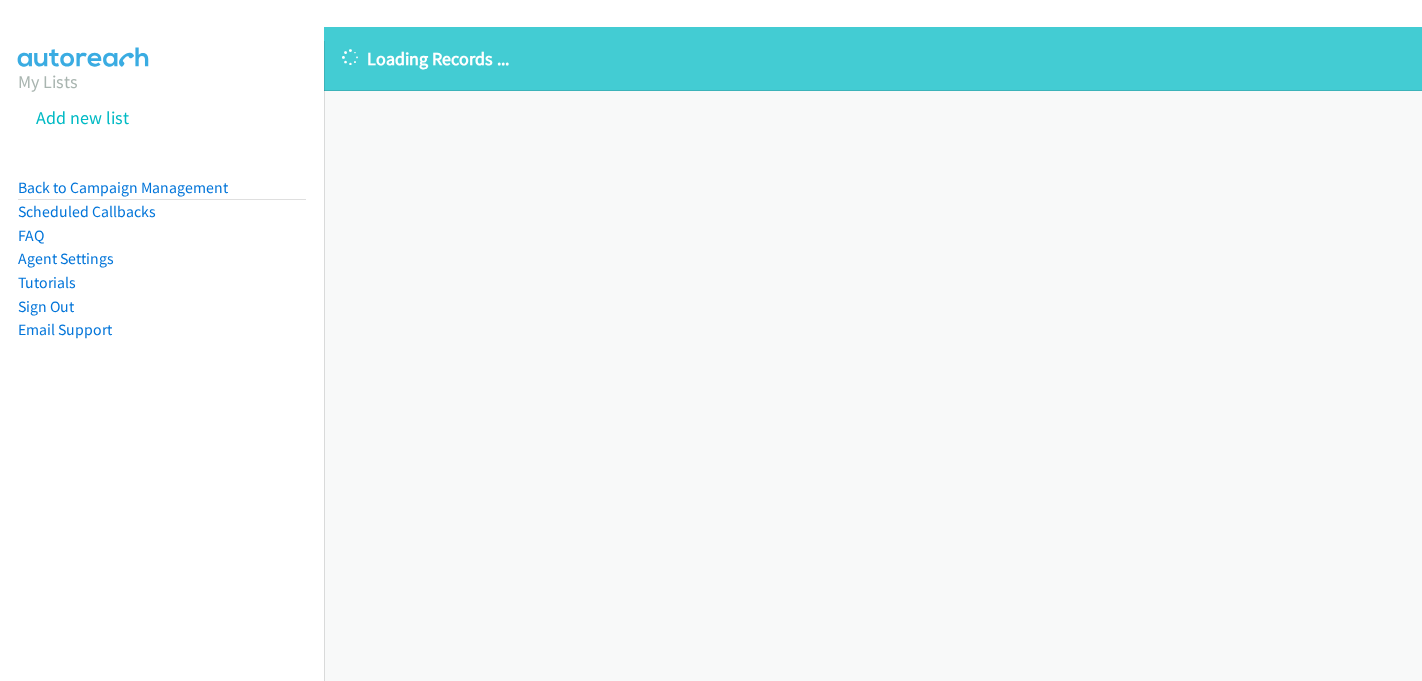scroll, scrollTop: 0, scrollLeft: 0, axis: both 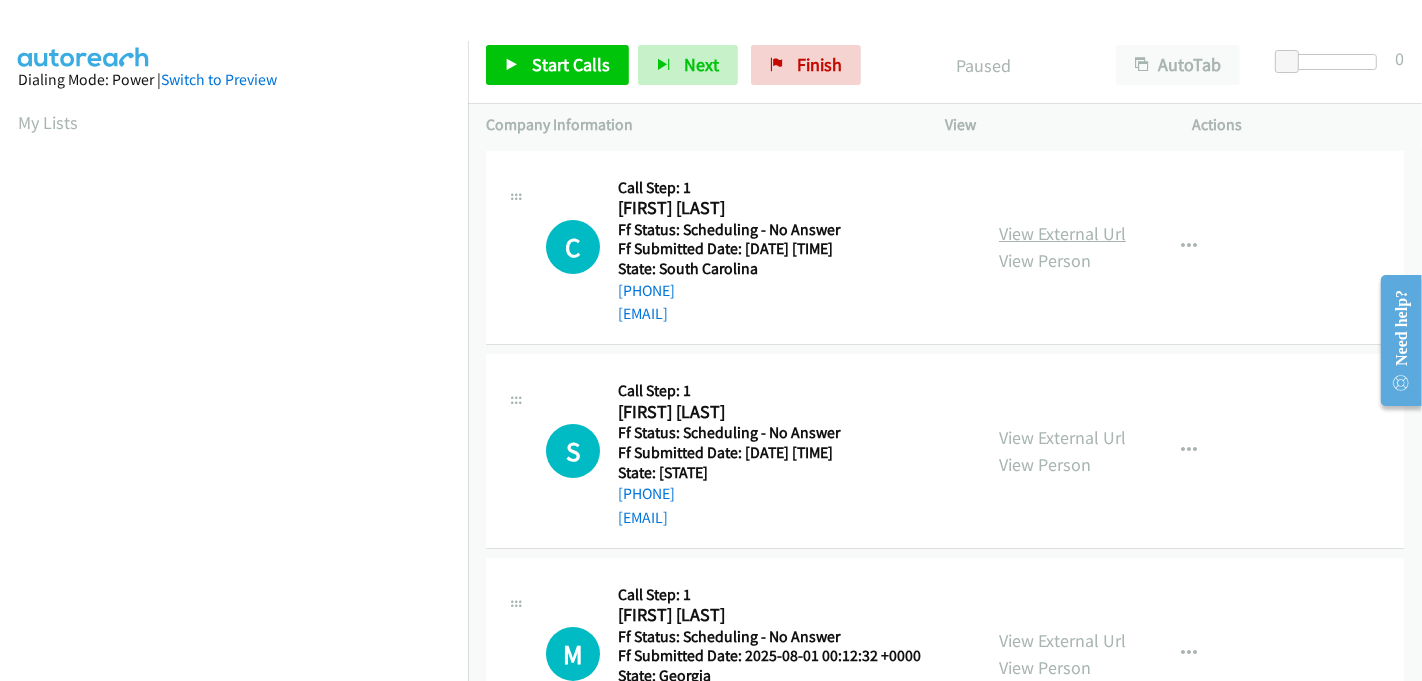 click on "View External Url" at bounding box center (1062, 233) 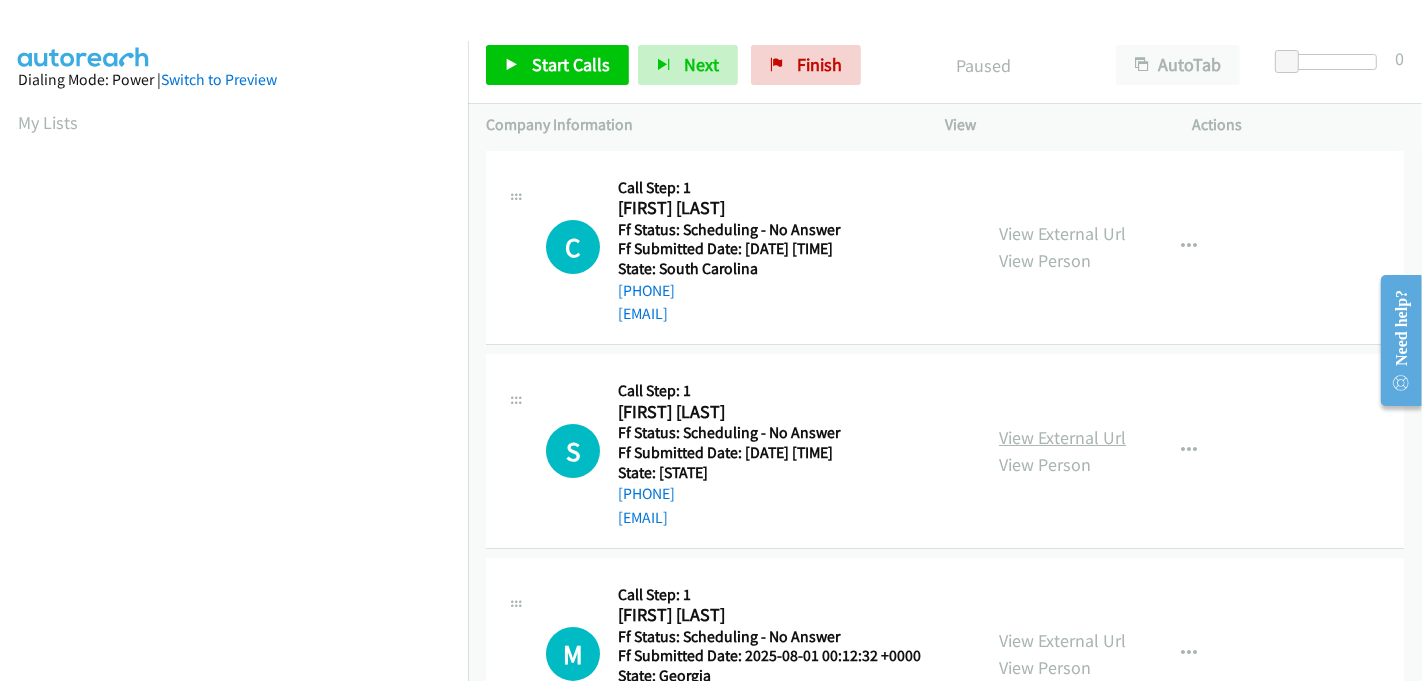 click on "View External Url" at bounding box center (1062, 437) 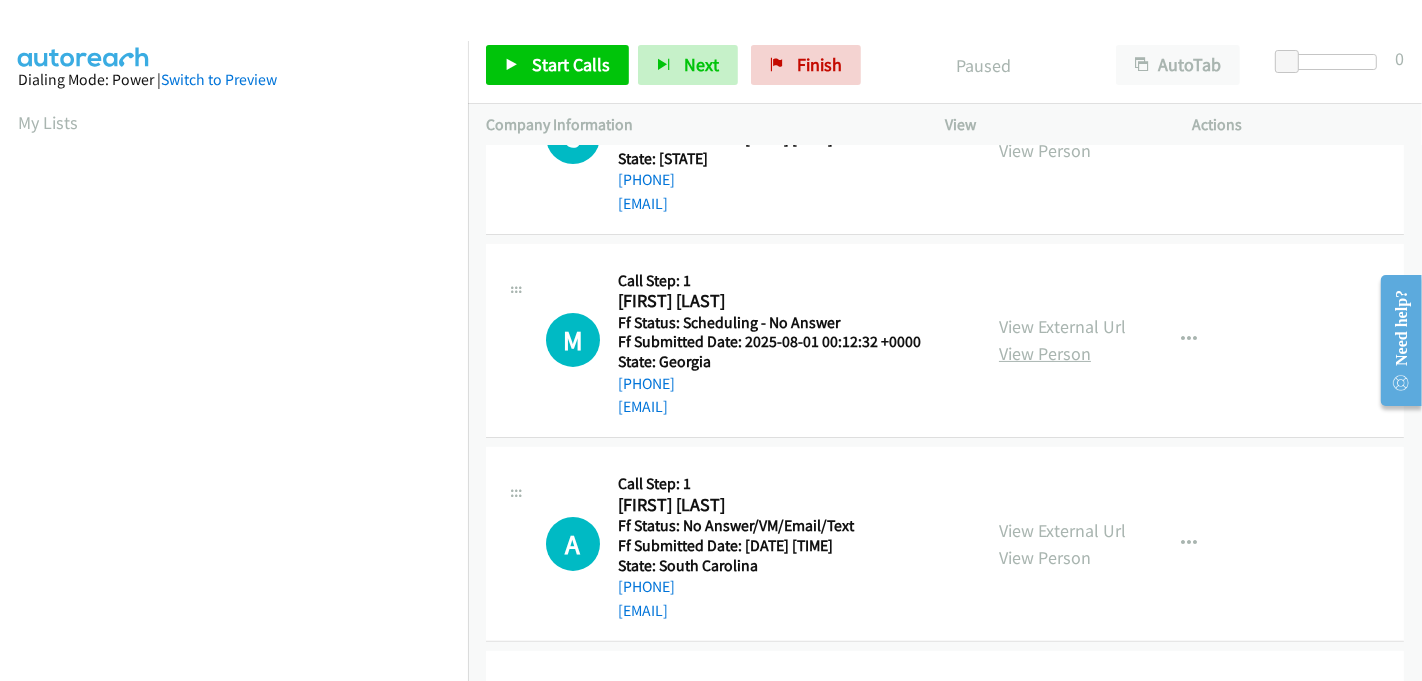 scroll, scrollTop: 333, scrollLeft: 0, axis: vertical 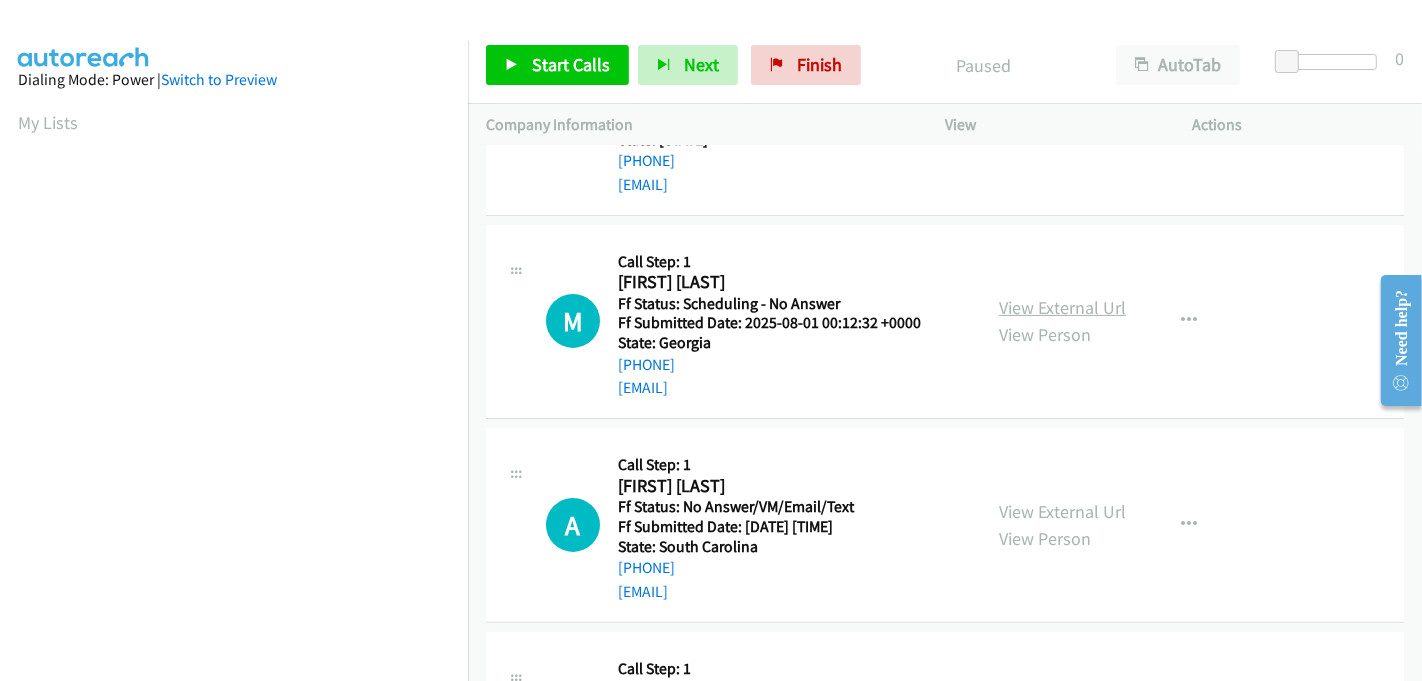 click on "View External Url" at bounding box center [1062, 307] 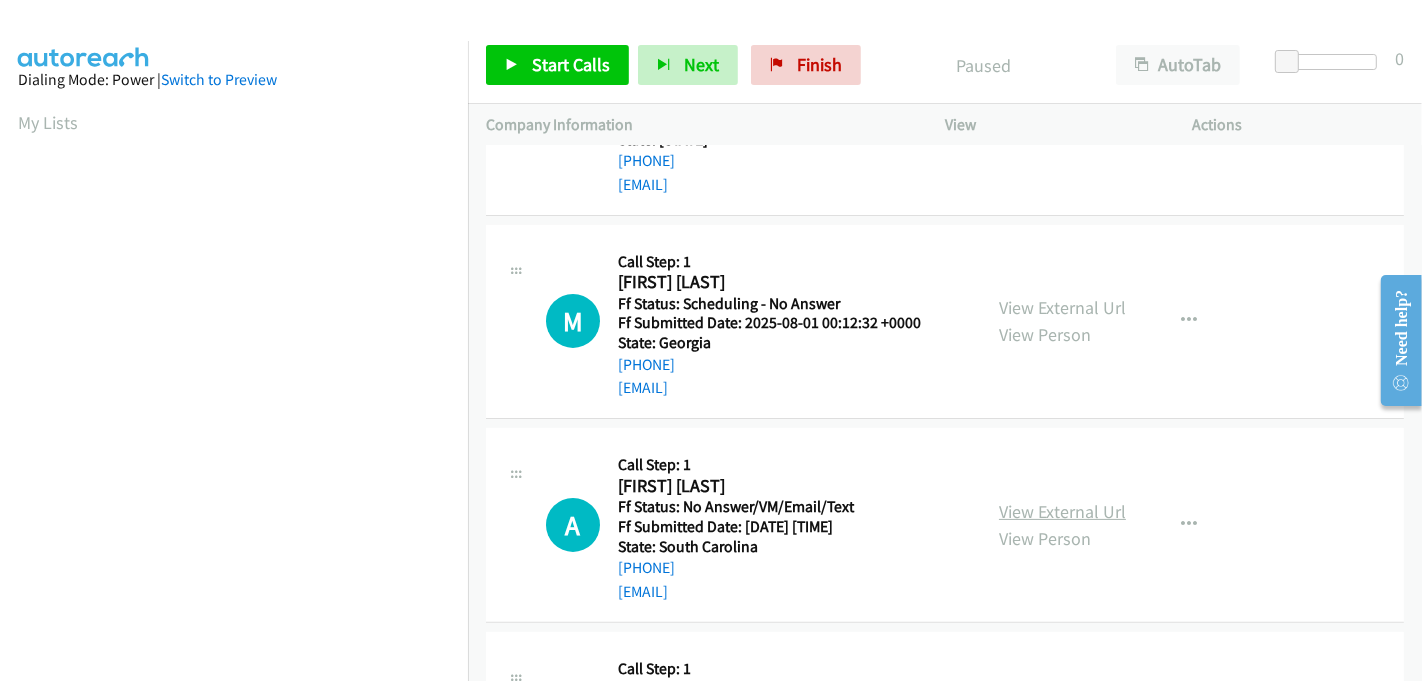 click on "View External Url" at bounding box center (1062, 511) 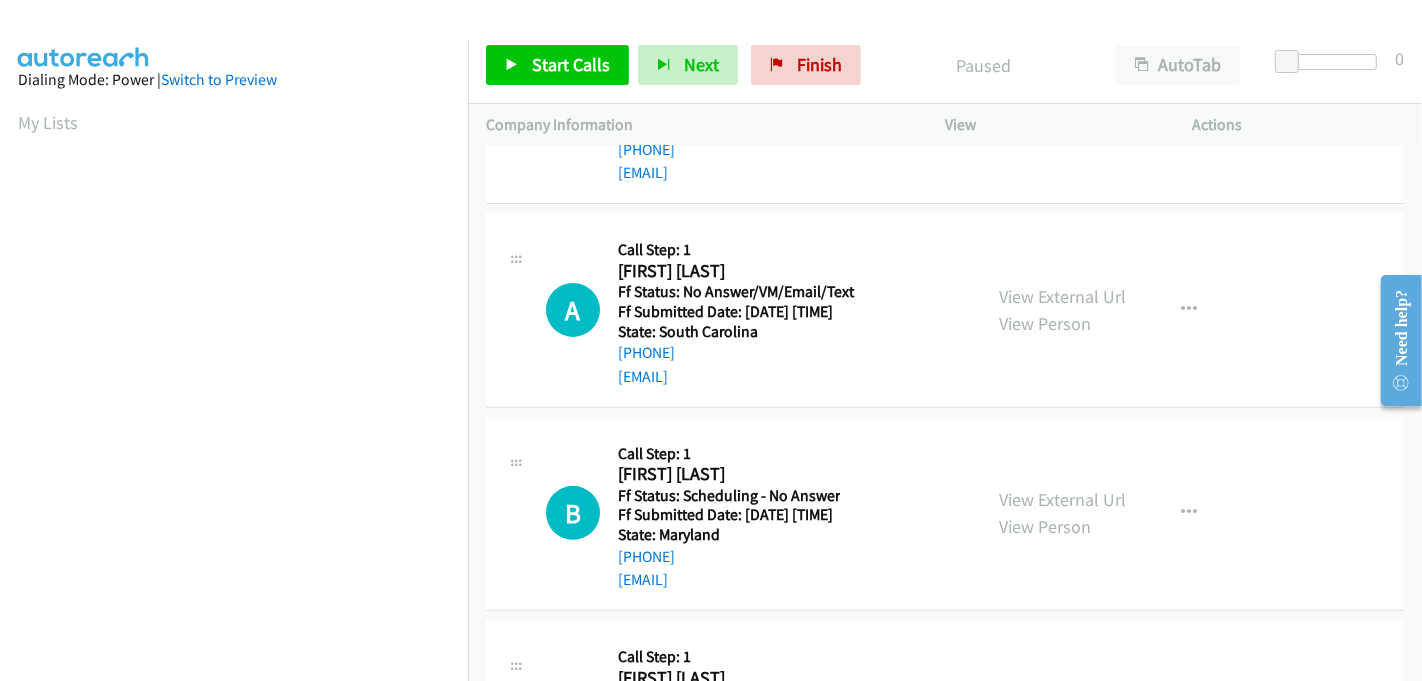 scroll, scrollTop: 555, scrollLeft: 0, axis: vertical 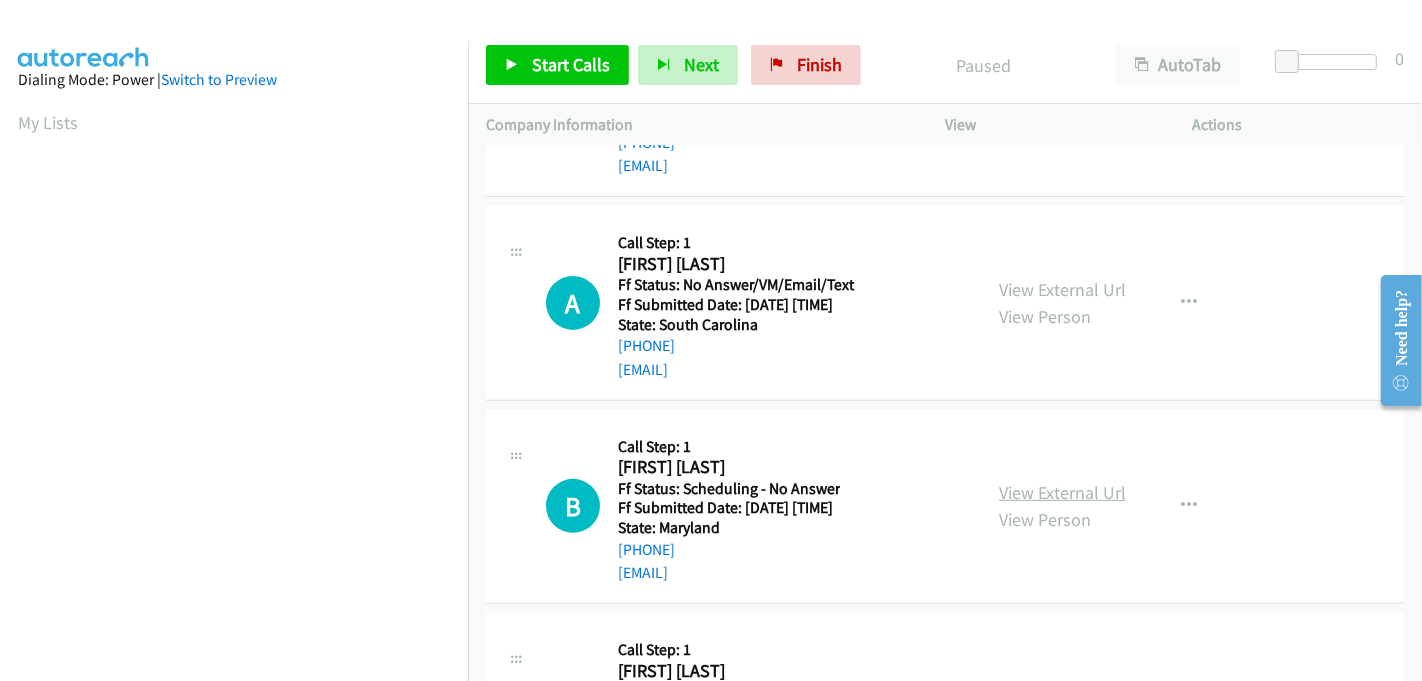 click on "View External Url" at bounding box center [1062, 492] 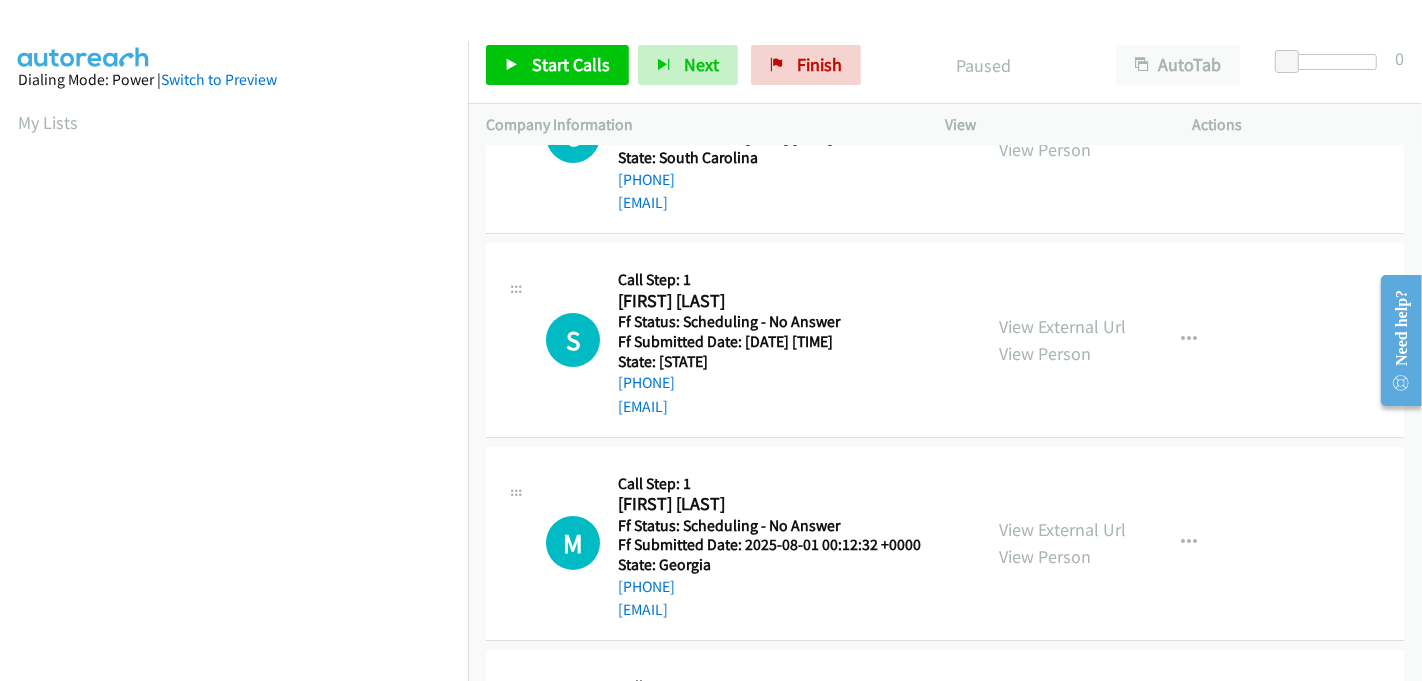 scroll, scrollTop: 0, scrollLeft: 0, axis: both 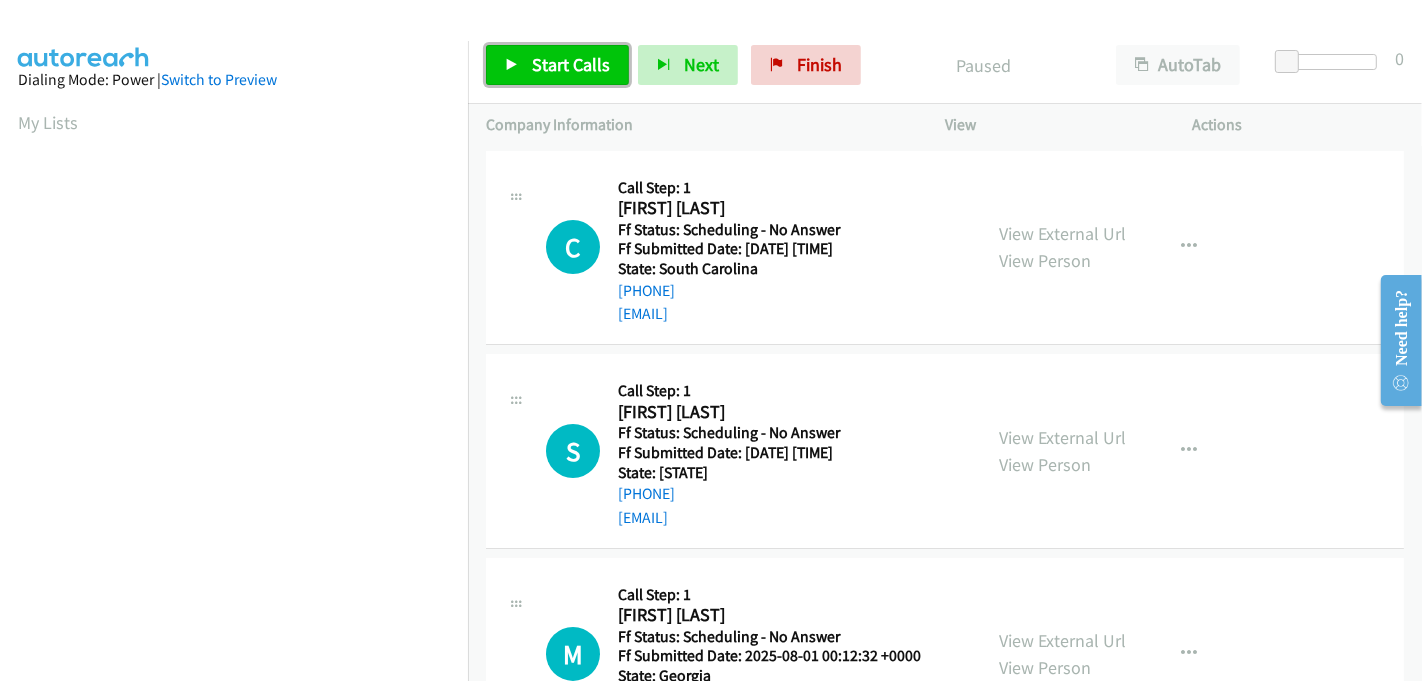 click on "Start Calls" at bounding box center (571, 64) 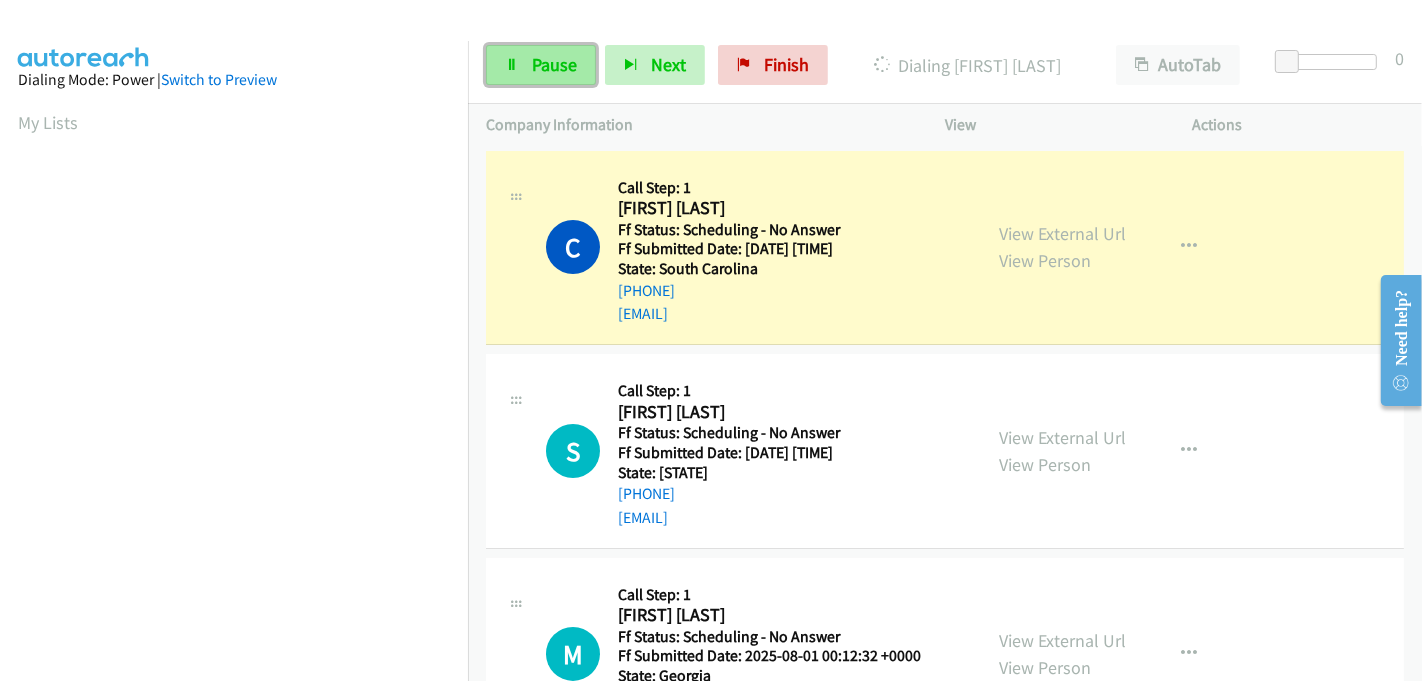 click on "Pause" at bounding box center (541, 65) 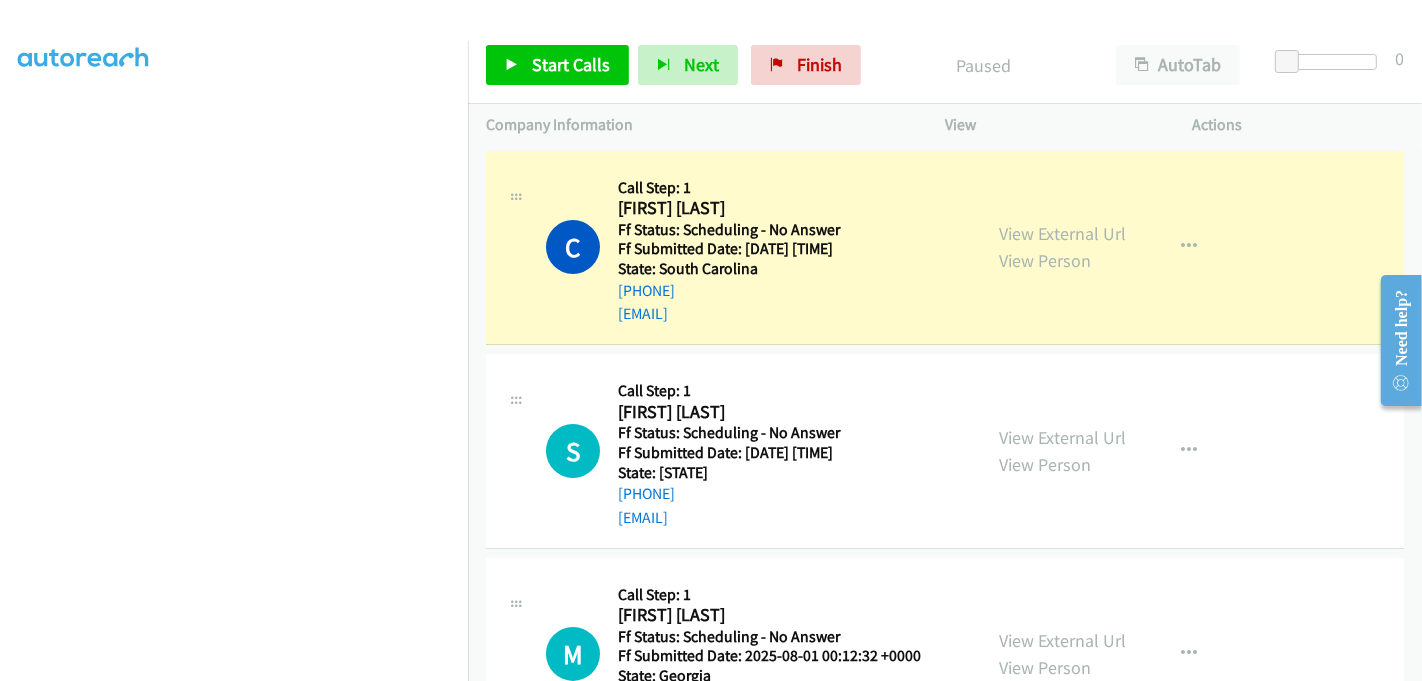 scroll, scrollTop: 0, scrollLeft: 0, axis: both 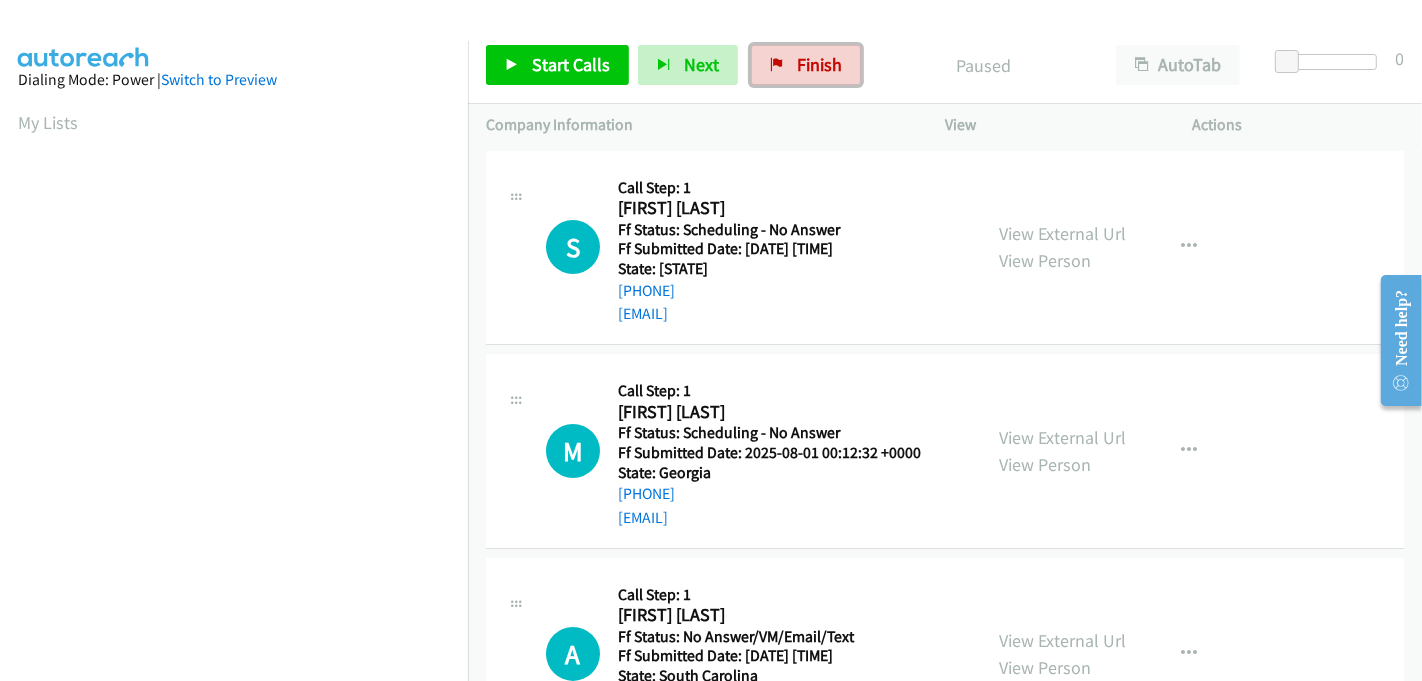 drag, startPoint x: 812, startPoint y: 58, endPoint x: 688, endPoint y: 4, distance: 135.24792 